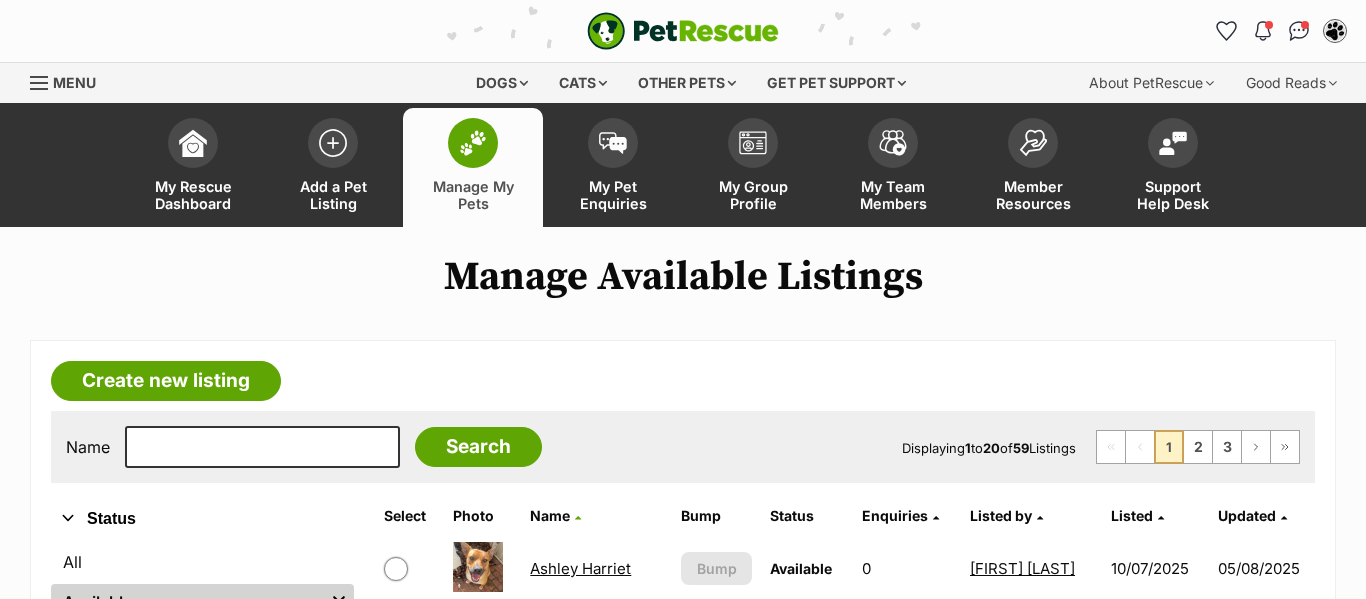 scroll, scrollTop: 0, scrollLeft: 0, axis: both 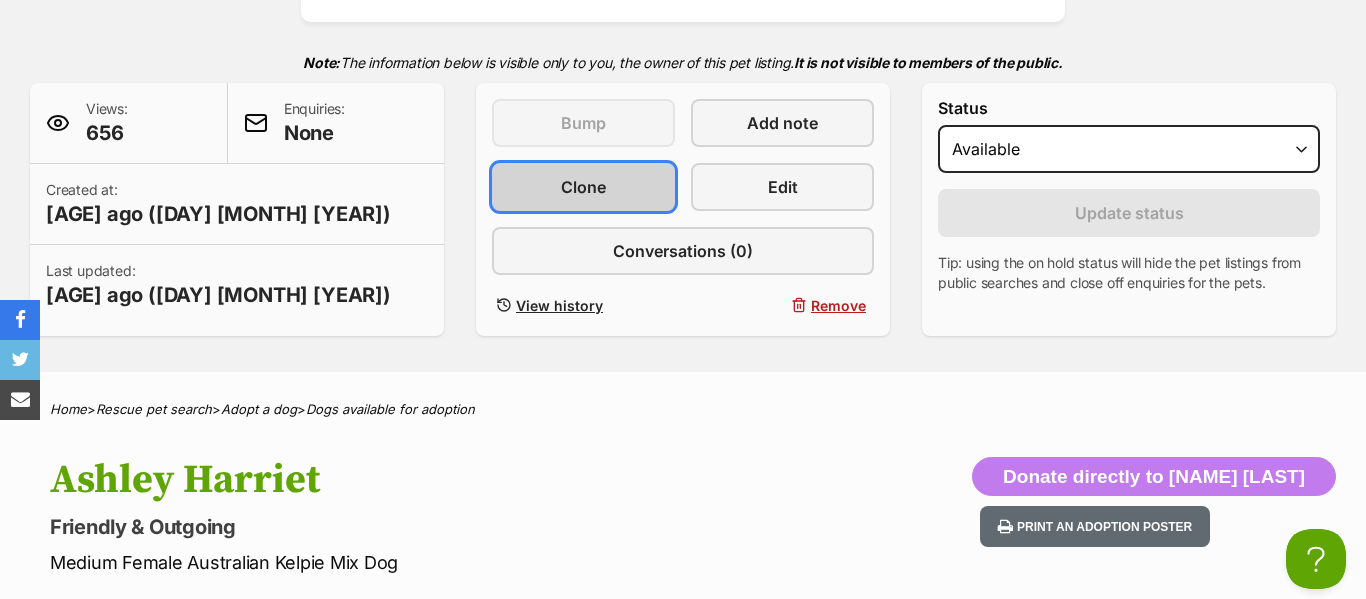 click on "Clone" at bounding box center [583, 187] 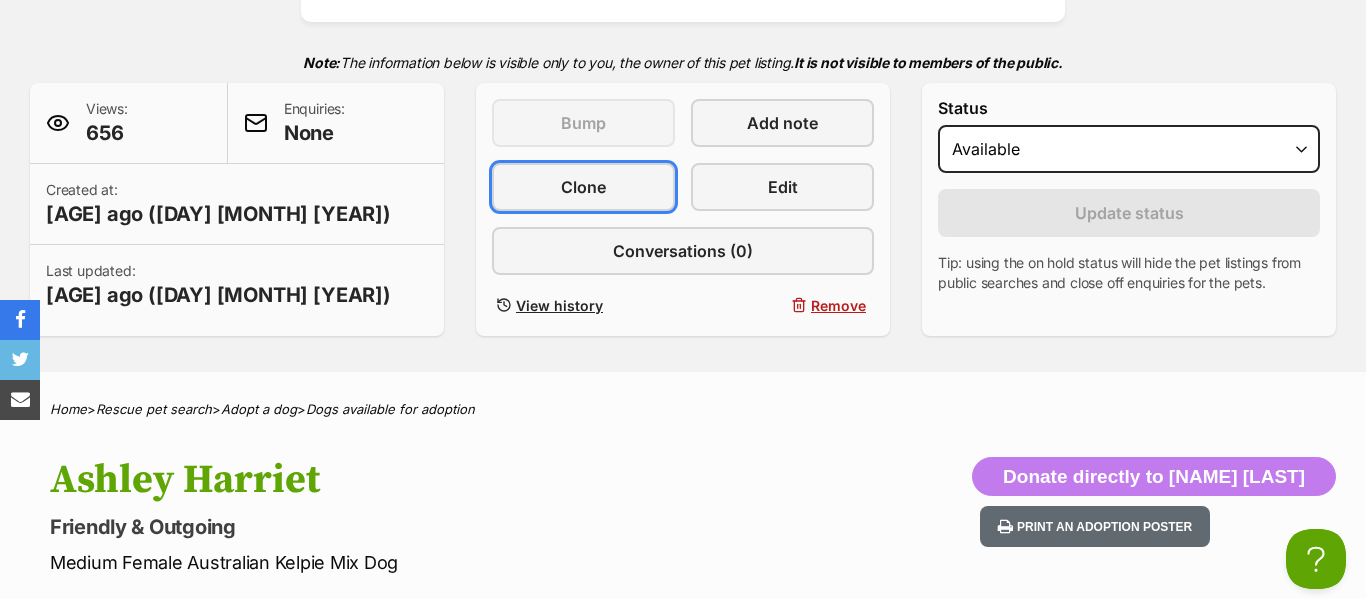 scroll, scrollTop: 0, scrollLeft: 0, axis: both 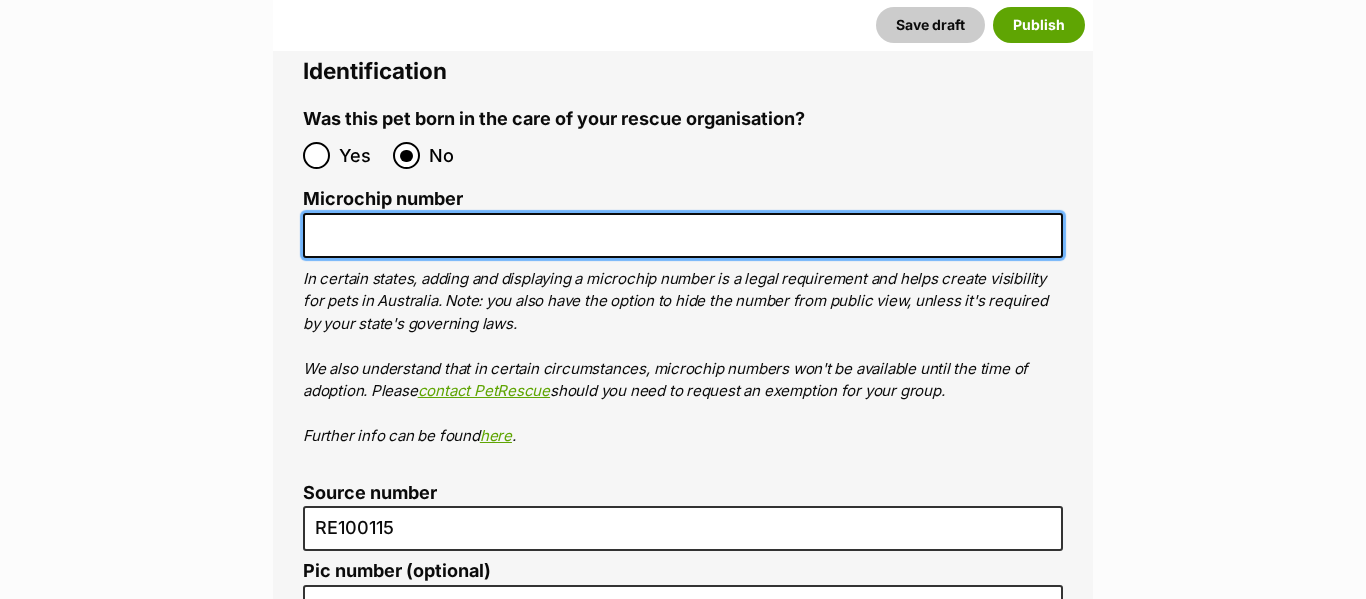 click on "Microchip number" at bounding box center [683, 235] 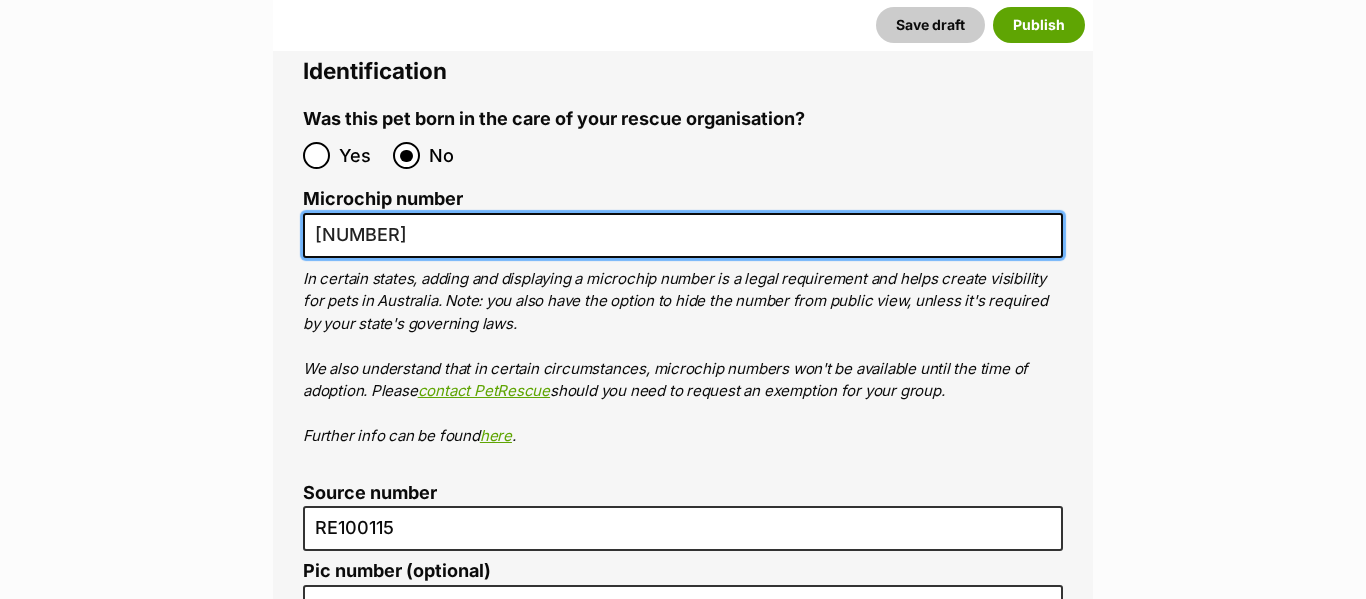 click on "[NUMBER]" at bounding box center [683, 235] 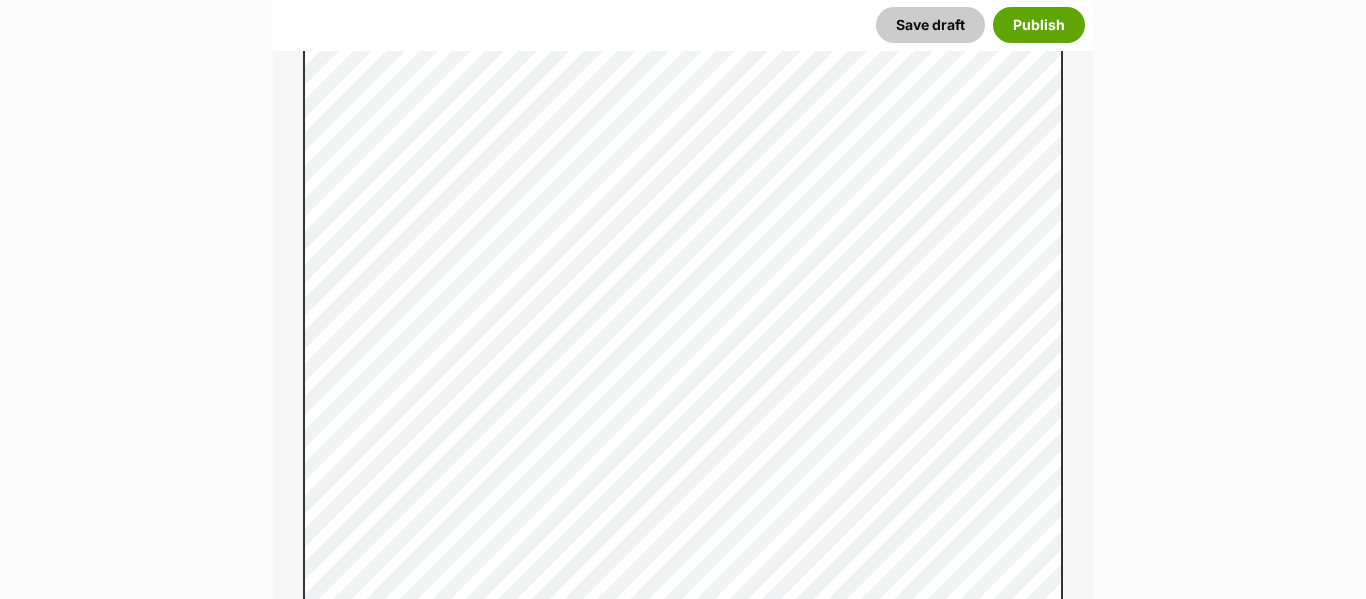 scroll, scrollTop: 1501, scrollLeft: 0, axis: vertical 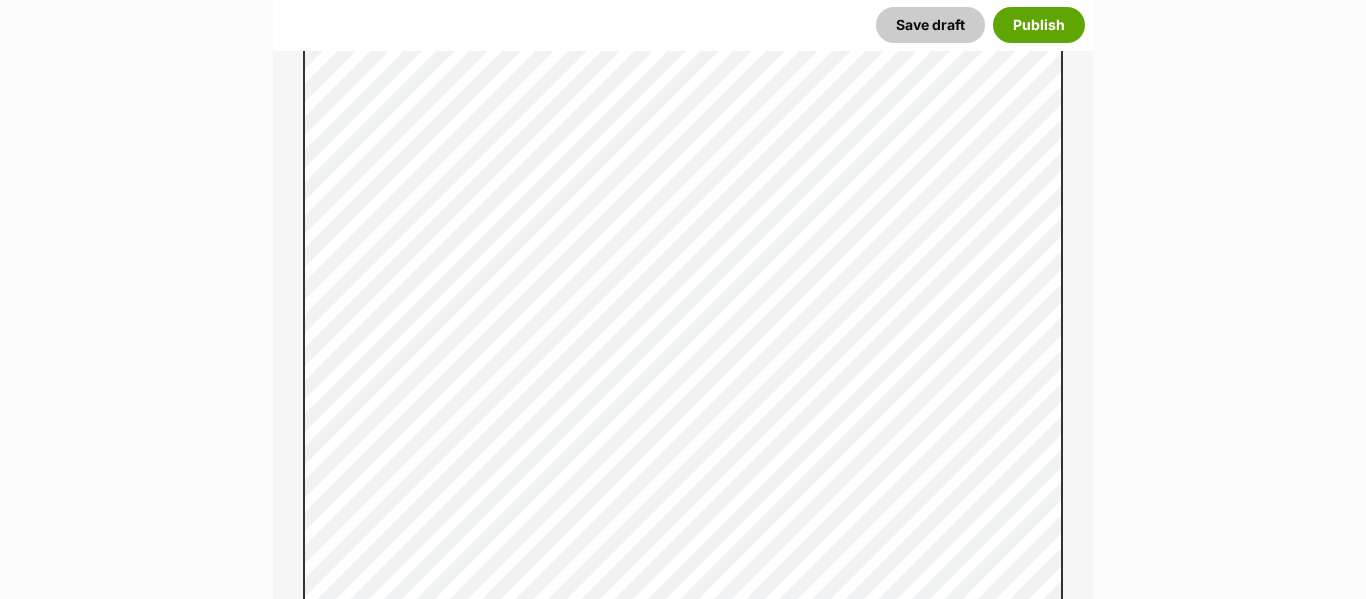 type on "[NUMBER]" 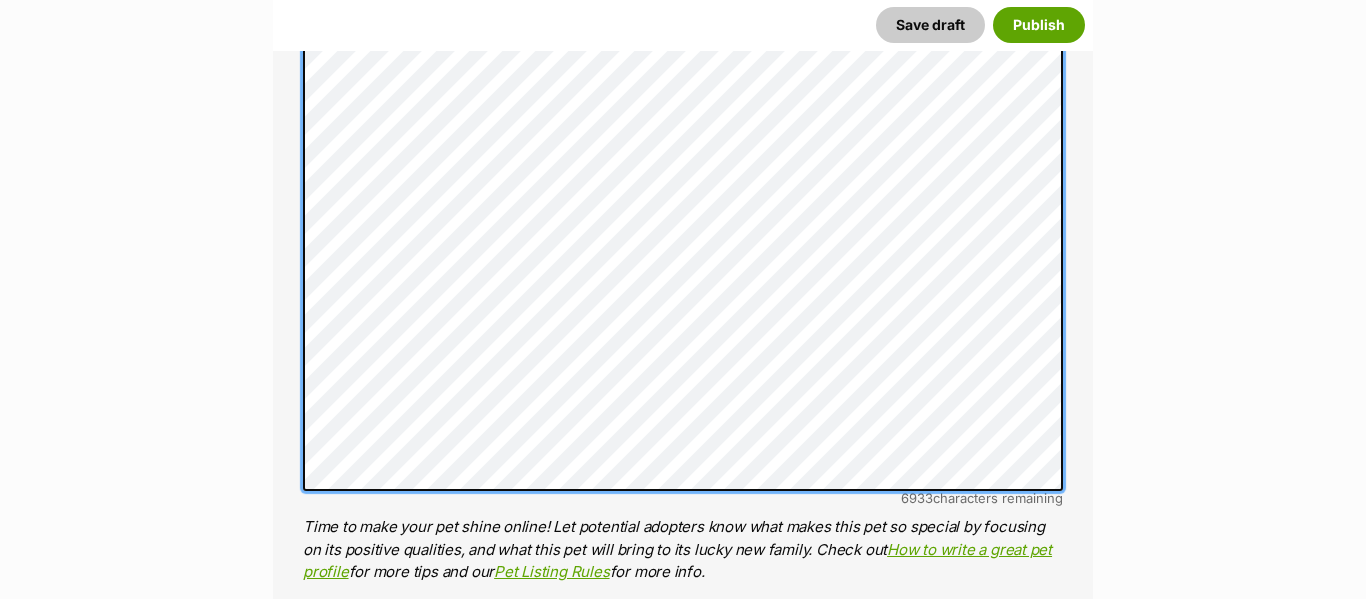scroll, scrollTop: 1647, scrollLeft: 0, axis: vertical 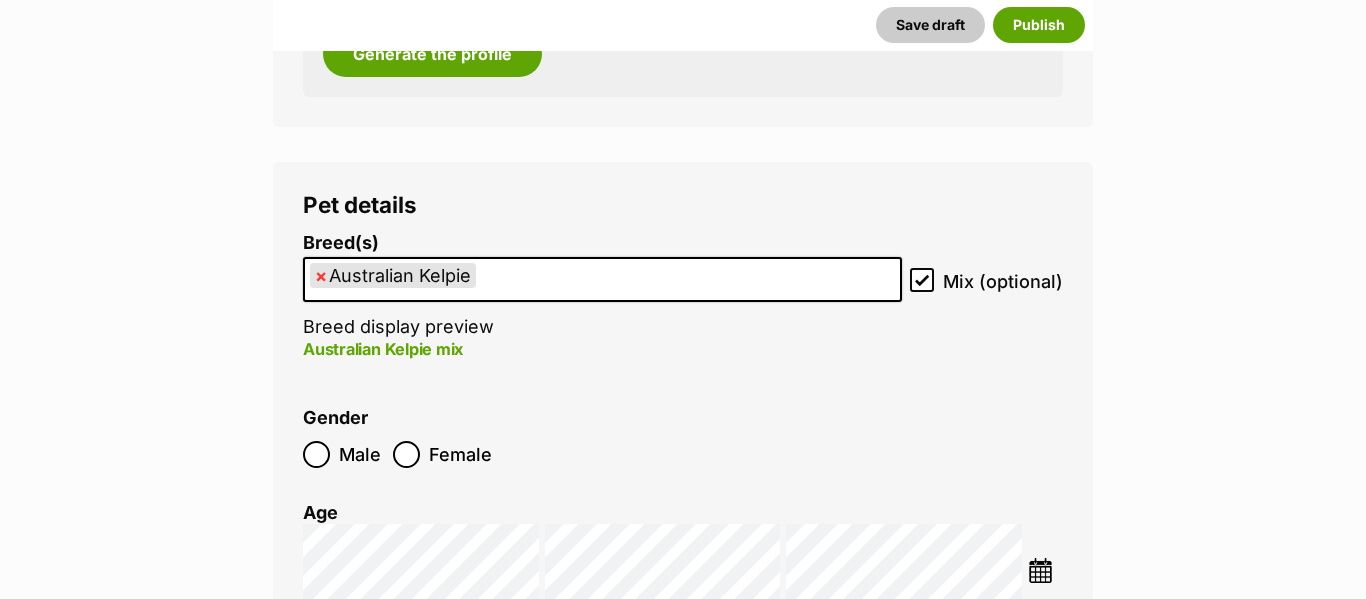 click on "×" at bounding box center [321, 275] 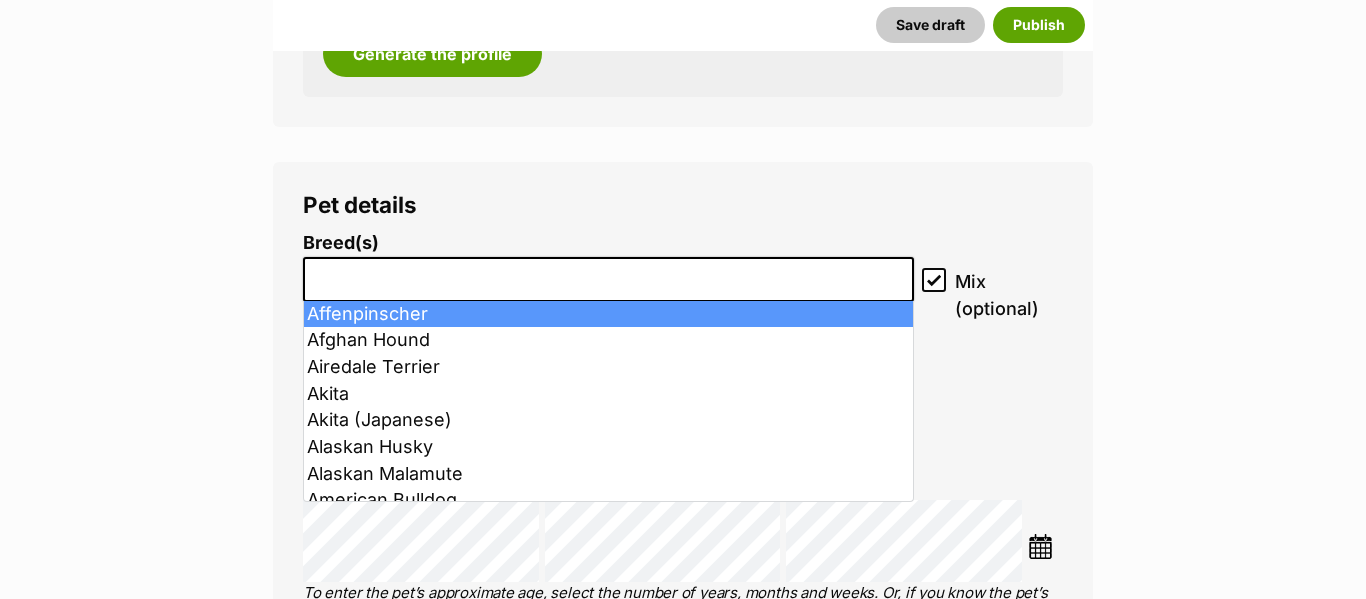 select 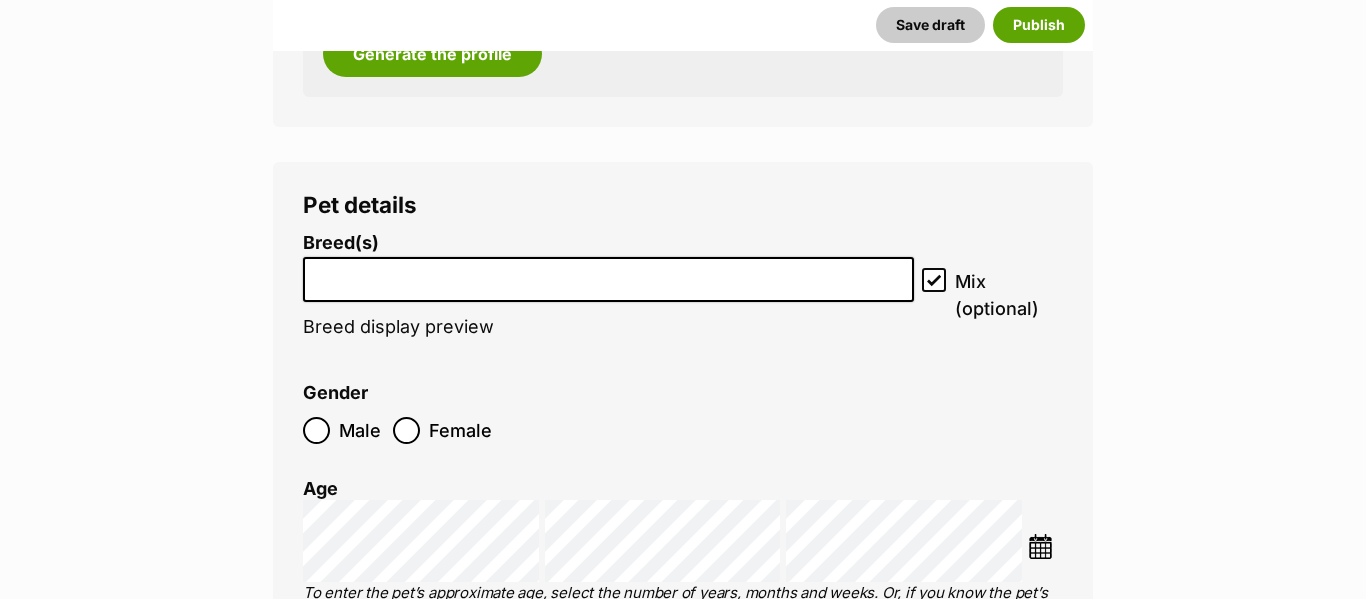 click at bounding box center [608, 274] 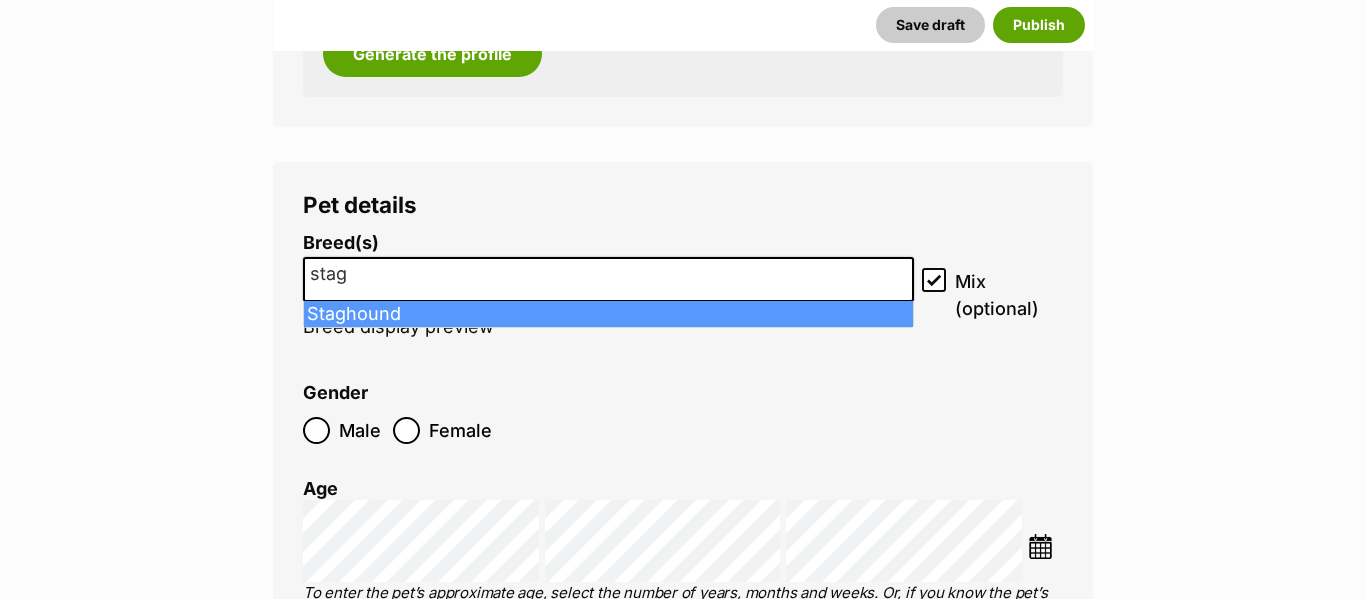 type on "stag" 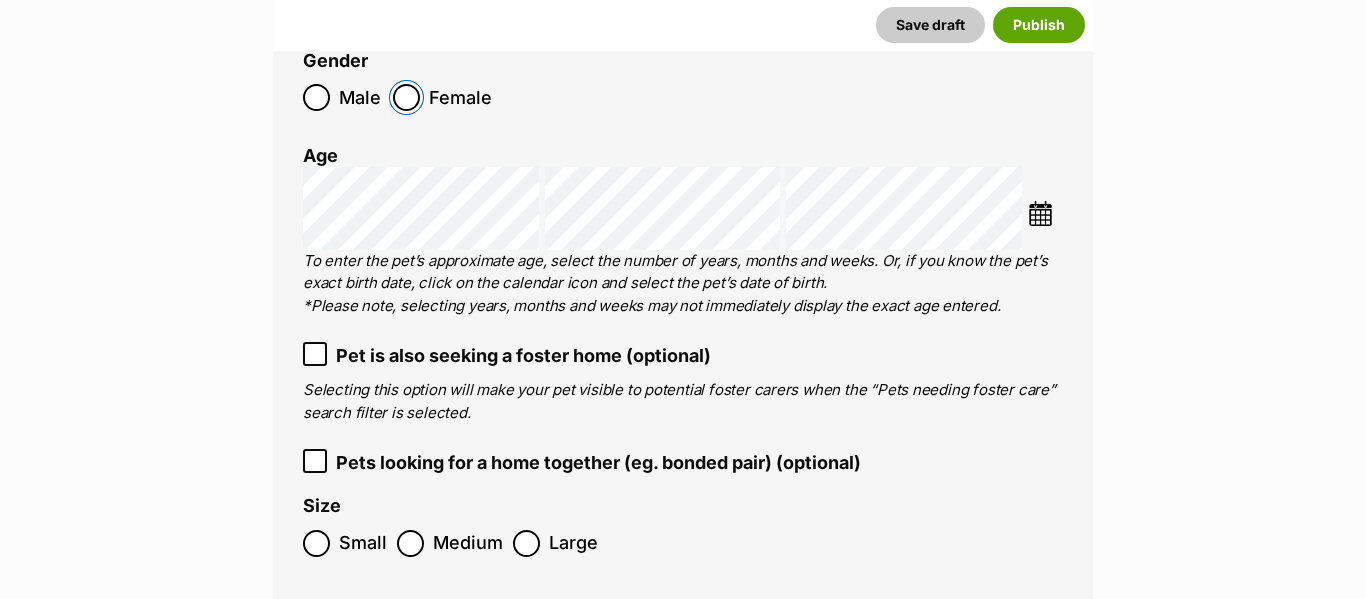 scroll, scrollTop: 2923, scrollLeft: 0, axis: vertical 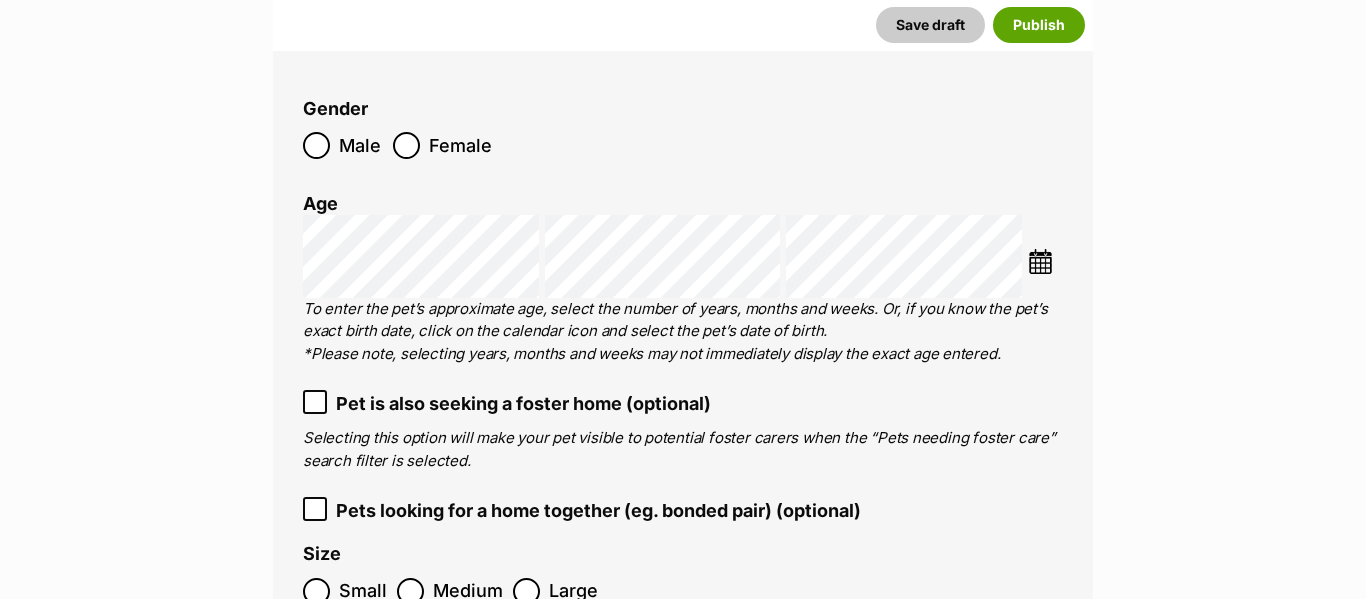 click at bounding box center (1040, 261) 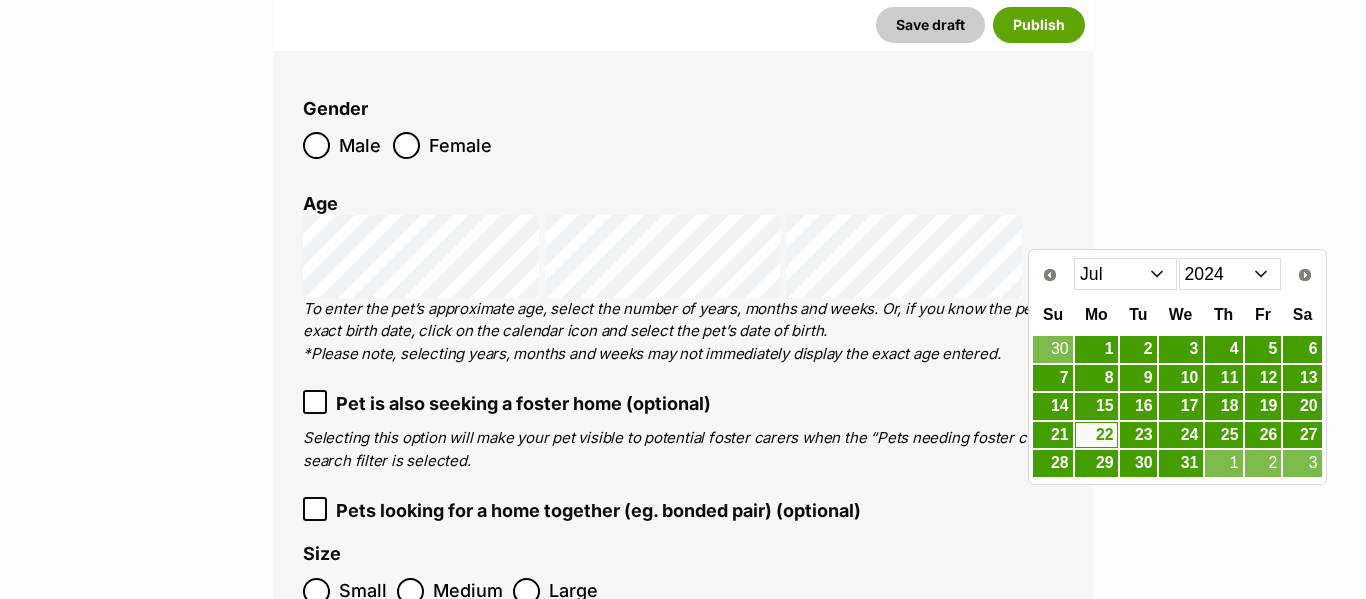 click on "2014 2015 2016 2017 2018 2019 2020 2021 2022 2023 2024 2025" at bounding box center [1230, 274] 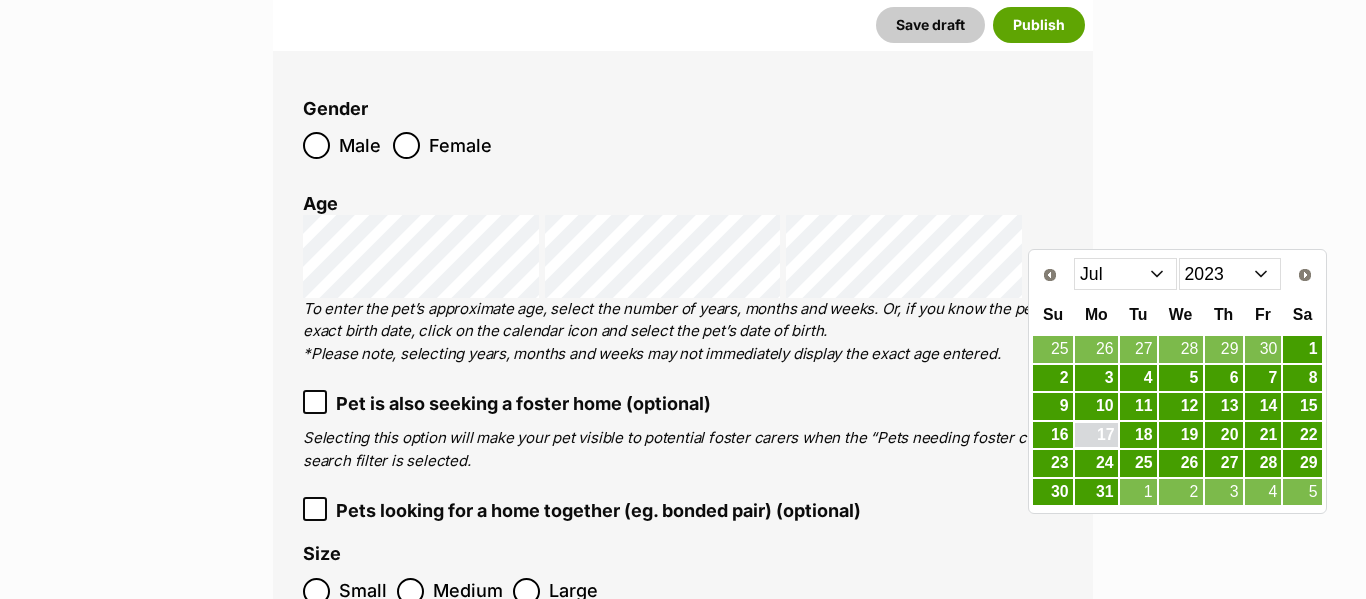 click on "17" at bounding box center [1096, 435] 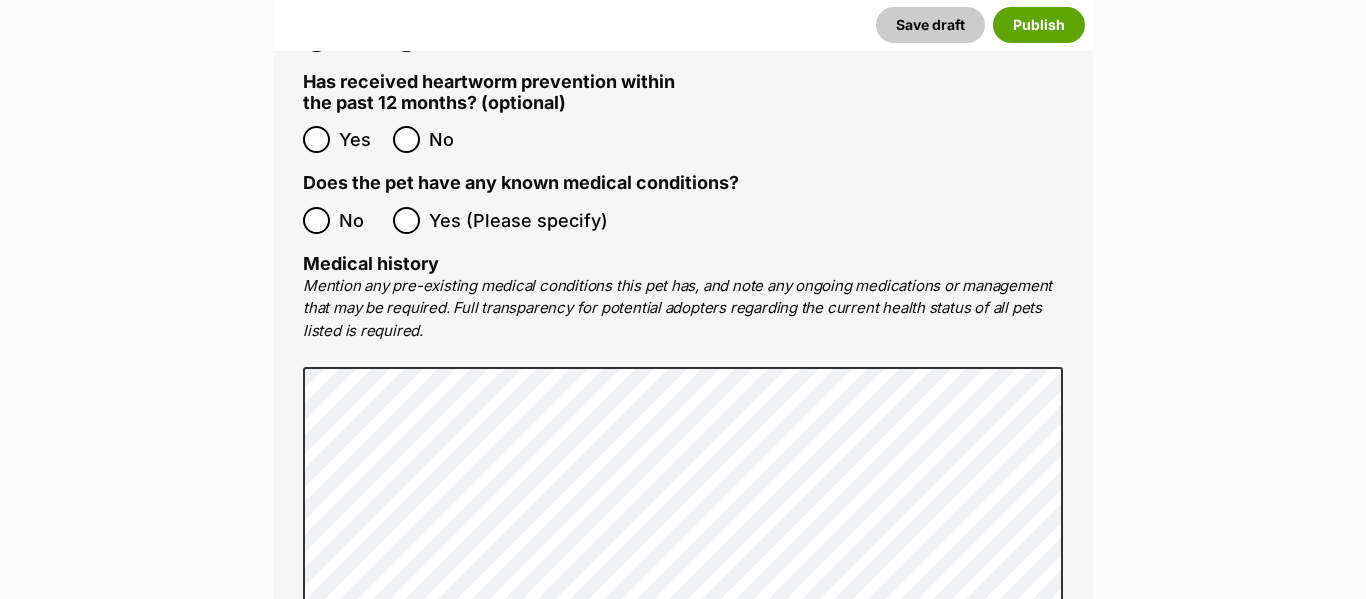 scroll, scrollTop: 4070, scrollLeft: 0, axis: vertical 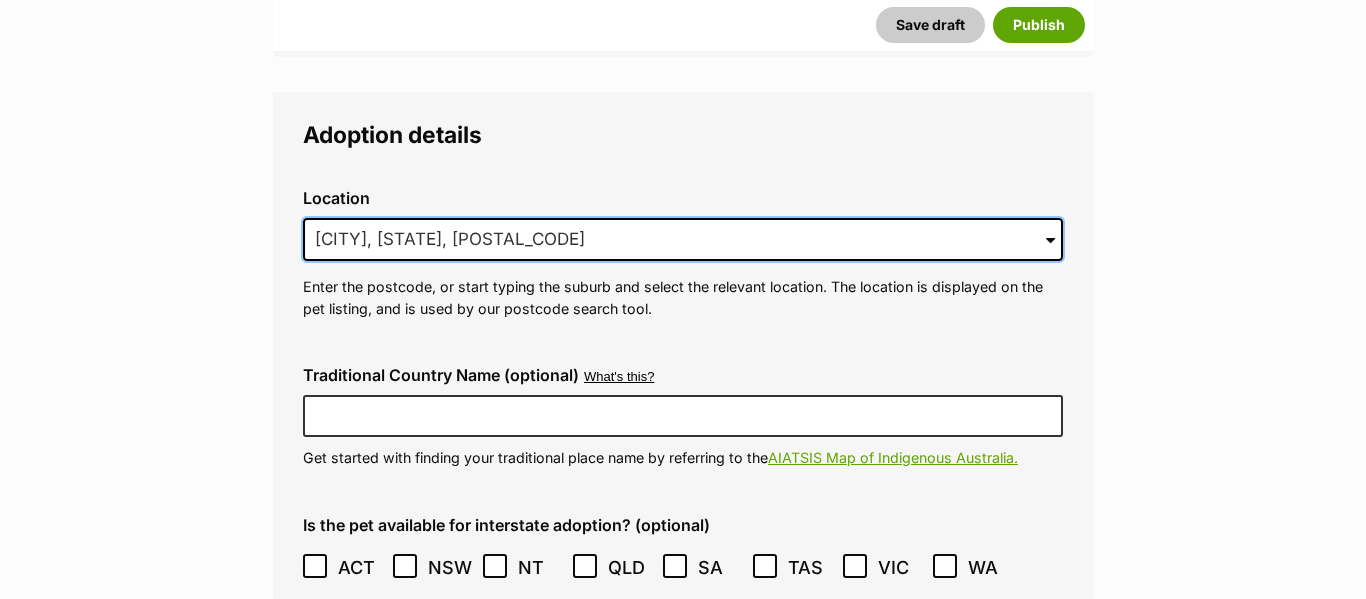 click on "South Yarra, VIC, 3141" at bounding box center [683, 240] 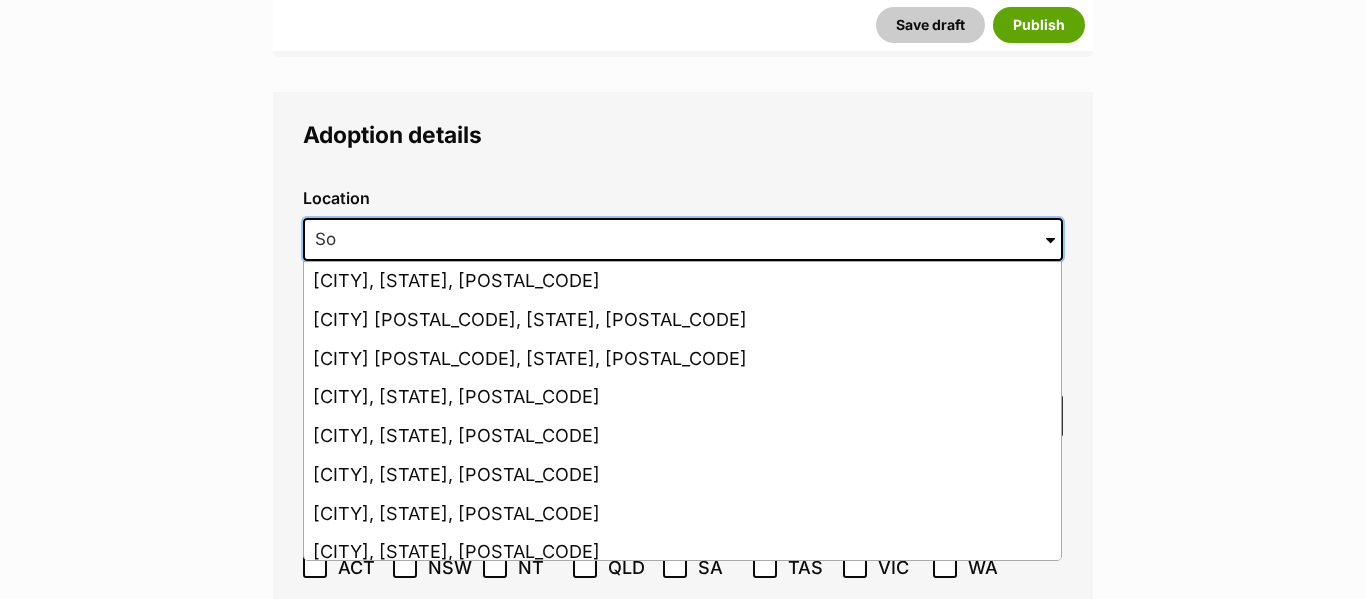 type on "S" 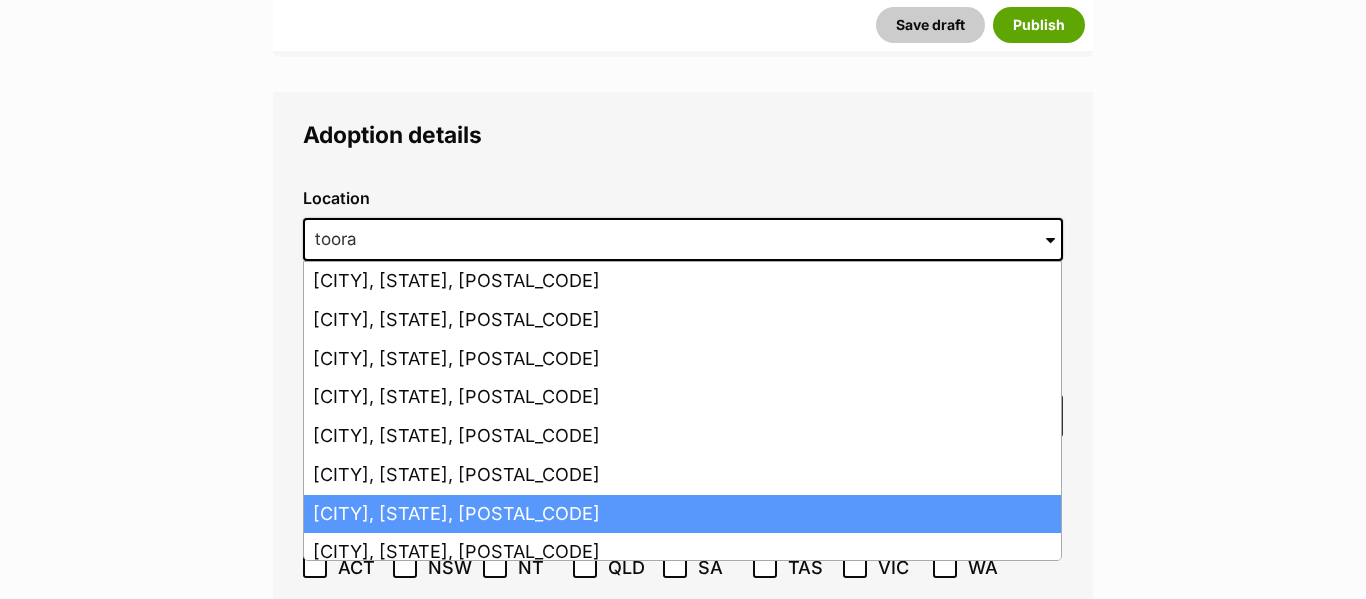 click on "Toora, Victoria, 3962" at bounding box center [682, 514] 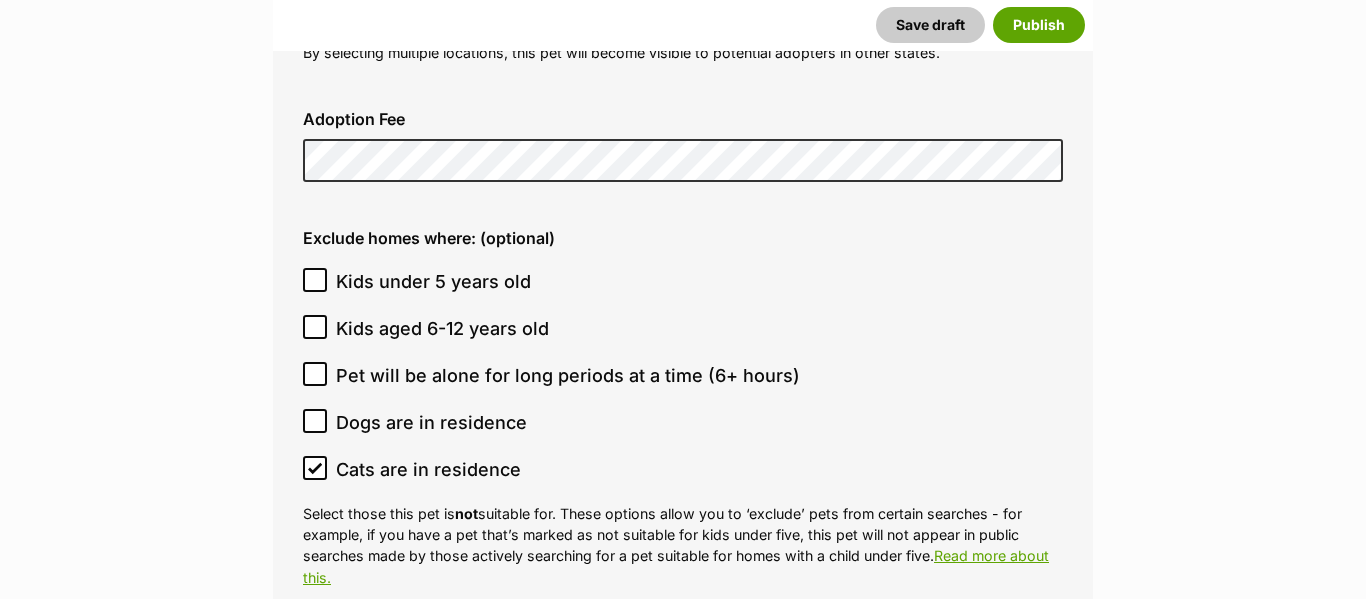 scroll, scrollTop: 5416, scrollLeft: 0, axis: vertical 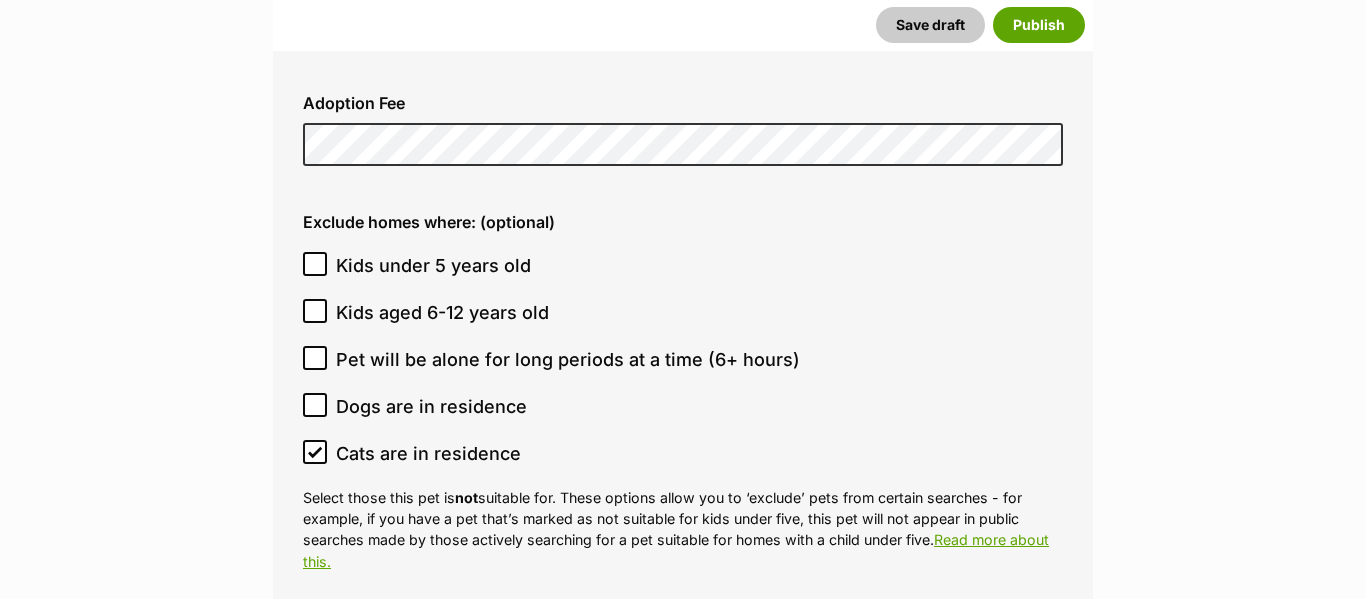 click 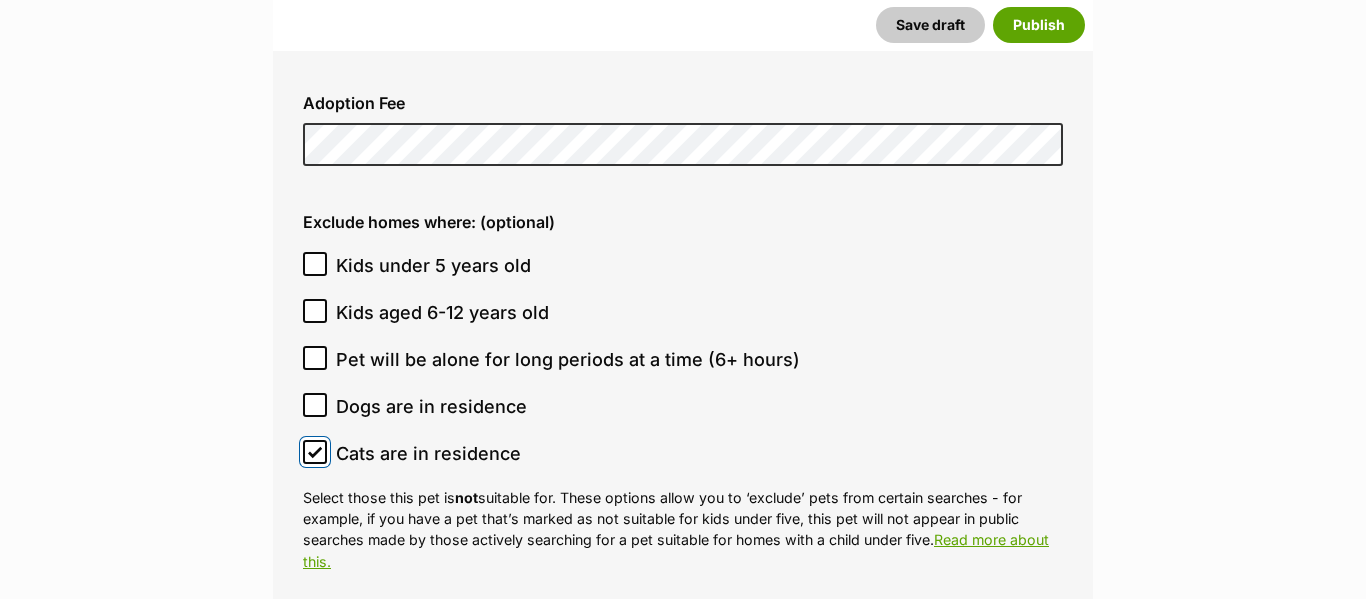 click on "Cats are in residence" at bounding box center [315, 452] 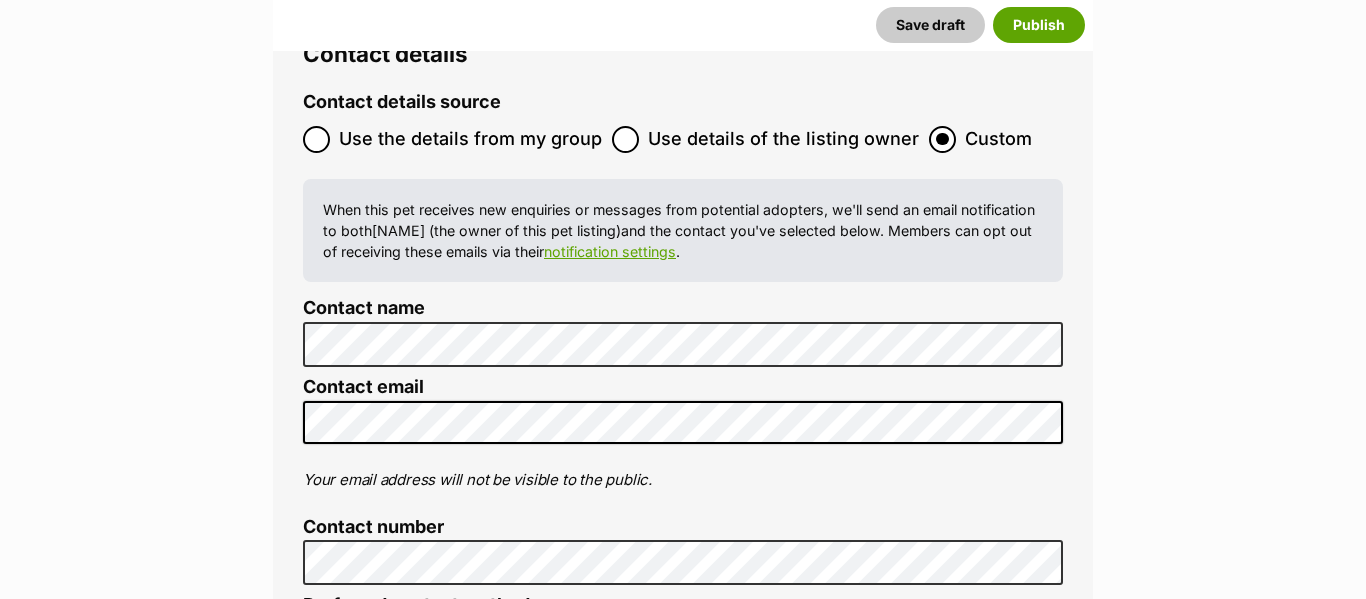 scroll, scrollTop: 7726, scrollLeft: 0, axis: vertical 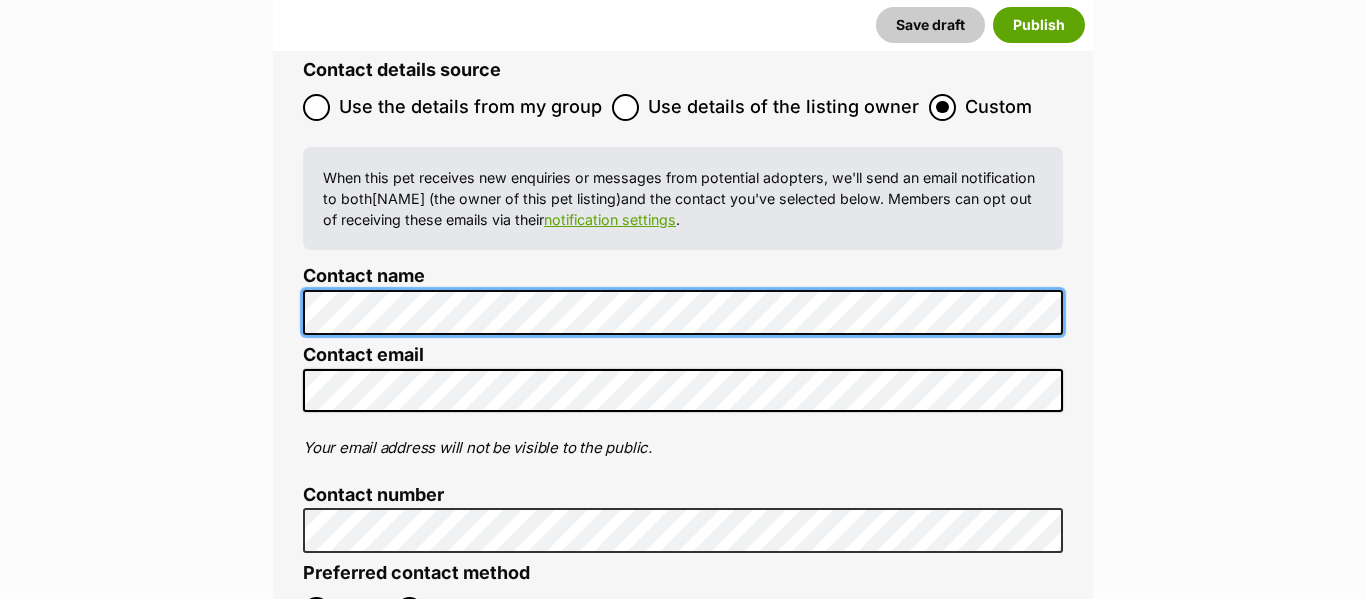 click on "Listing owner Choose an owner Lynda Smith
The owner of the pet listing is able to edit the listing and manage enquiries with potential adopters. Note:
Group Admins
are also able to edit this pet listing and manage all it's enquiries.
Any time this pet receives new enquiries or messages from potential adopters, we'll also send you an email notification. Members can opt out of receiving these emails via their
notification settings .
About This Pet Name
Henlo there, it looks like you might be using the pet name field to indicate that this pet is now on hold - we recommend updating the status to on hold from the listing page instead!
Every pet deserves a name. If you don’t know the pet’s name, make one up! It can be something simple and sweet like ‘Fluffy’, or get creative and have some fun with it. A name helps potential adopters connect with the pet.
Species Dog
Best feature (optional)
Personality 6921  characters remaining
for more tips and our" at bounding box center [683, -3250] 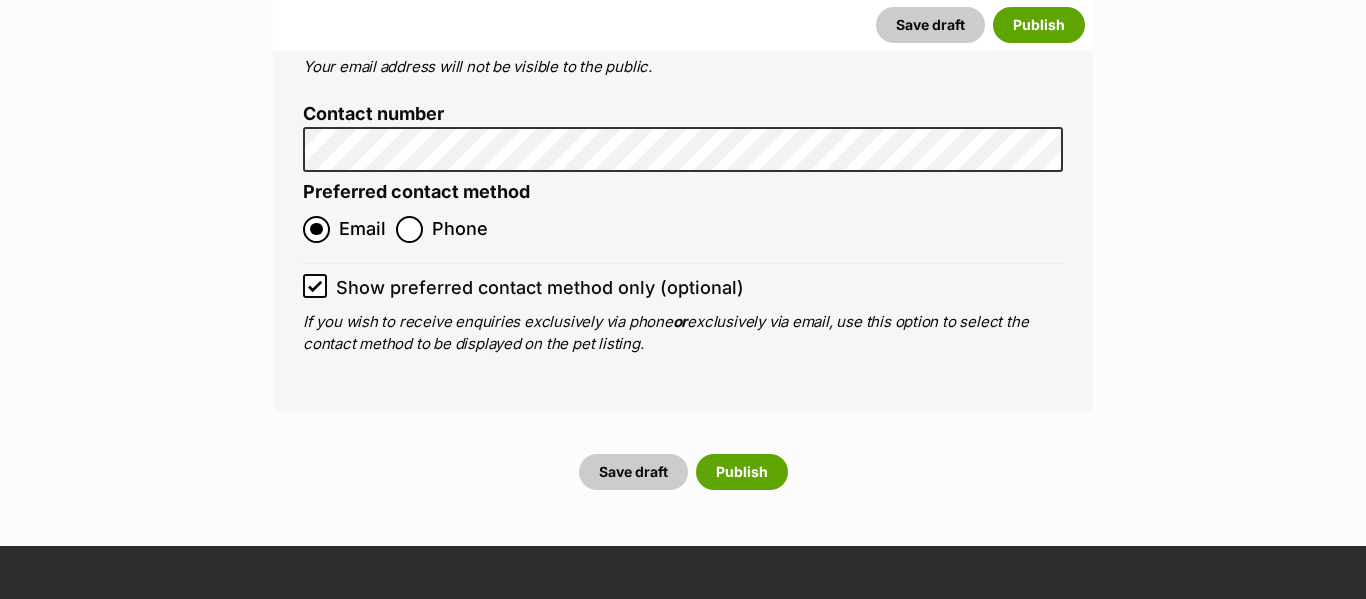 scroll, scrollTop: 8123, scrollLeft: 0, axis: vertical 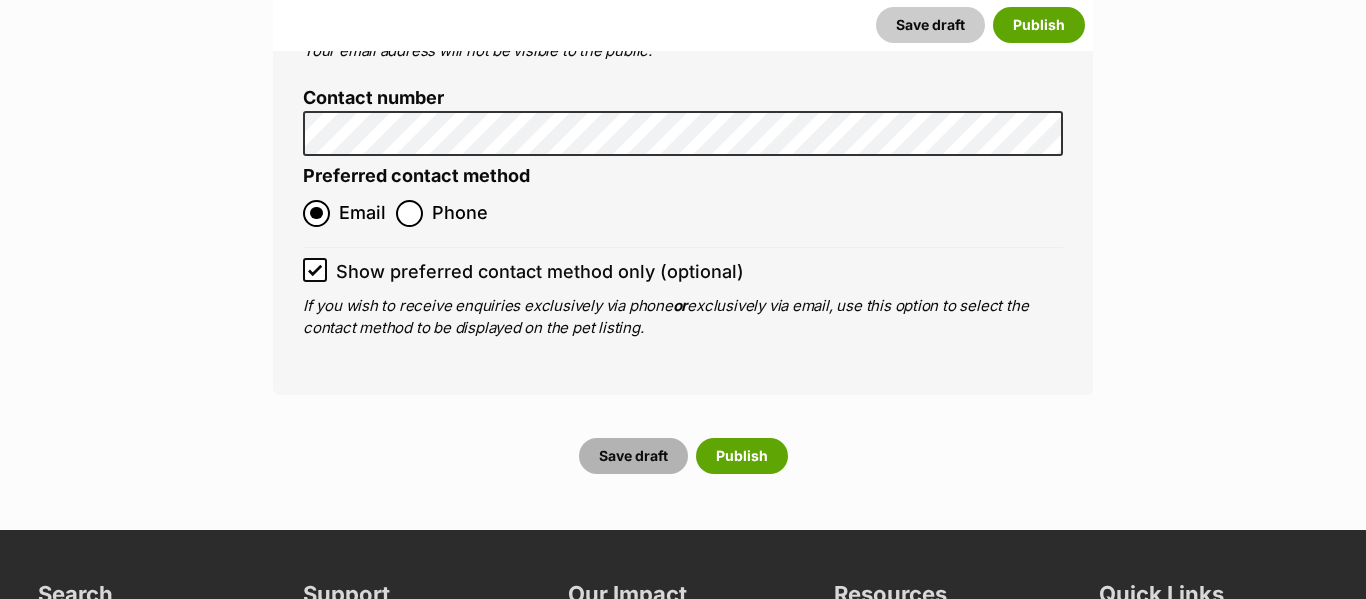 click on "Save draft" at bounding box center [633, 456] 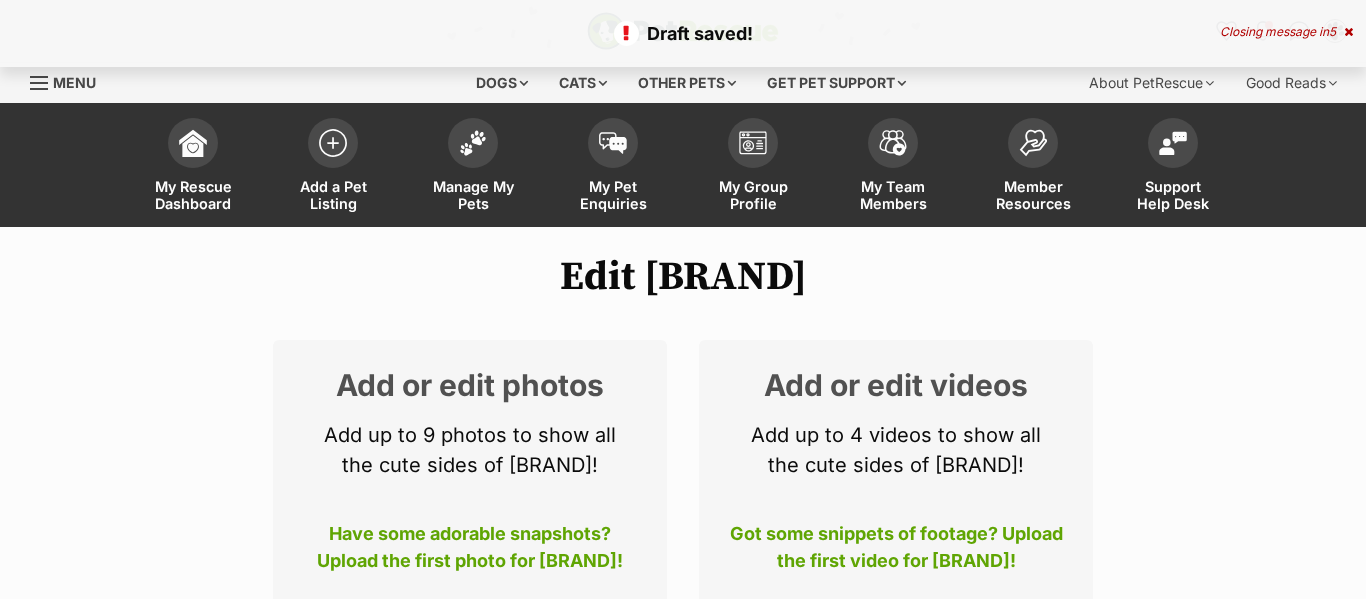 scroll, scrollTop: 0, scrollLeft: 0, axis: both 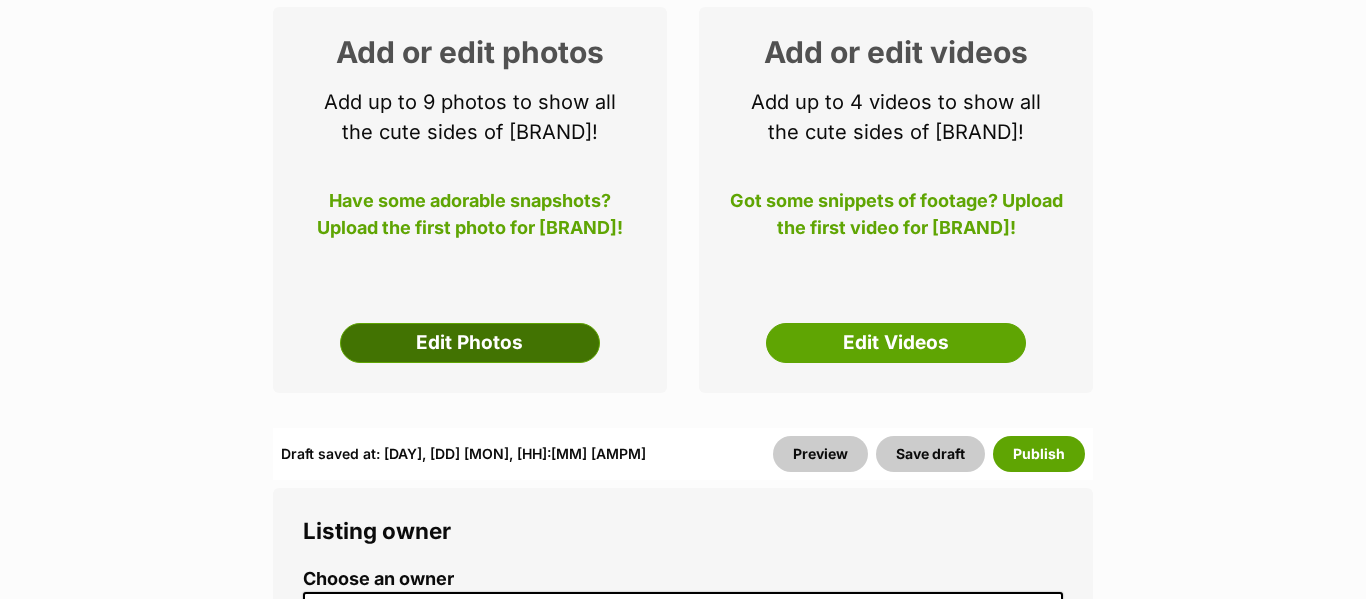 click on "Edit Photos" at bounding box center (470, 343) 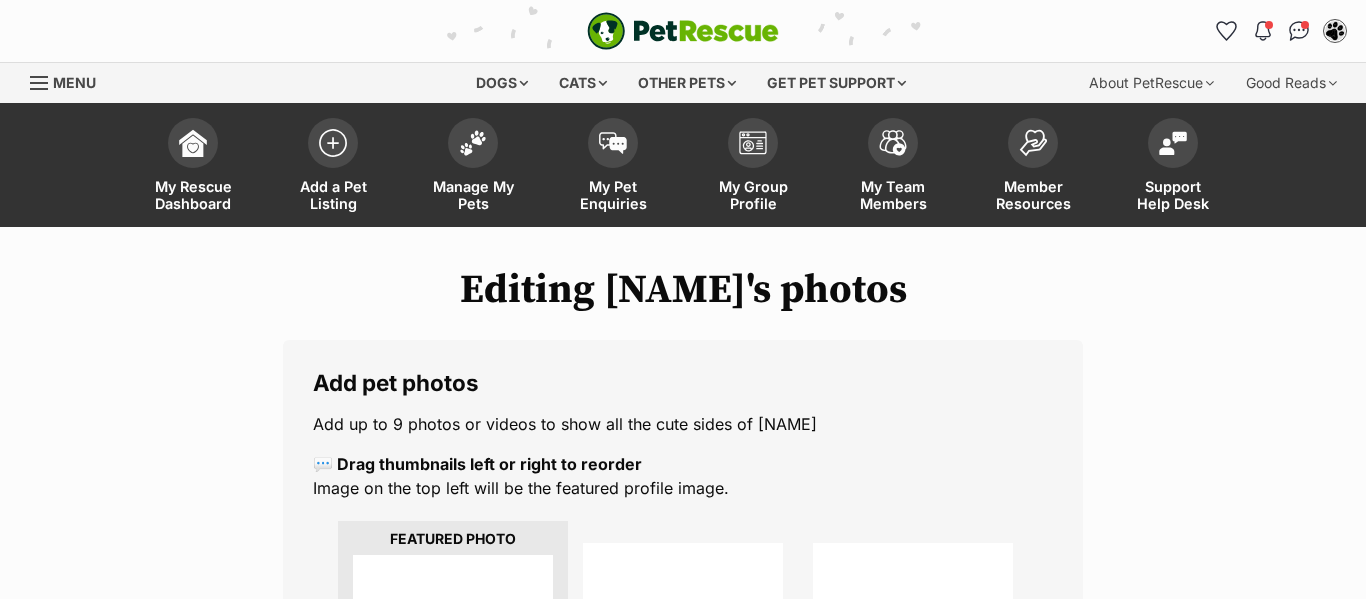 scroll, scrollTop: 0, scrollLeft: 0, axis: both 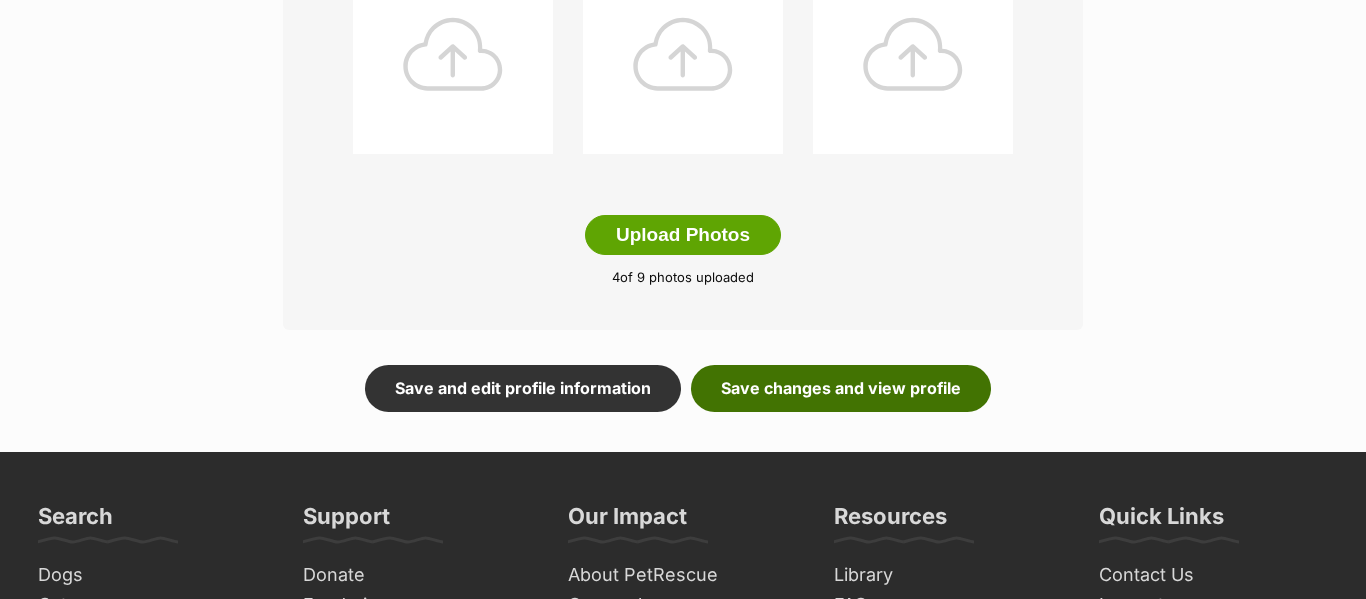 click on "Save changes and view profile" at bounding box center [841, 388] 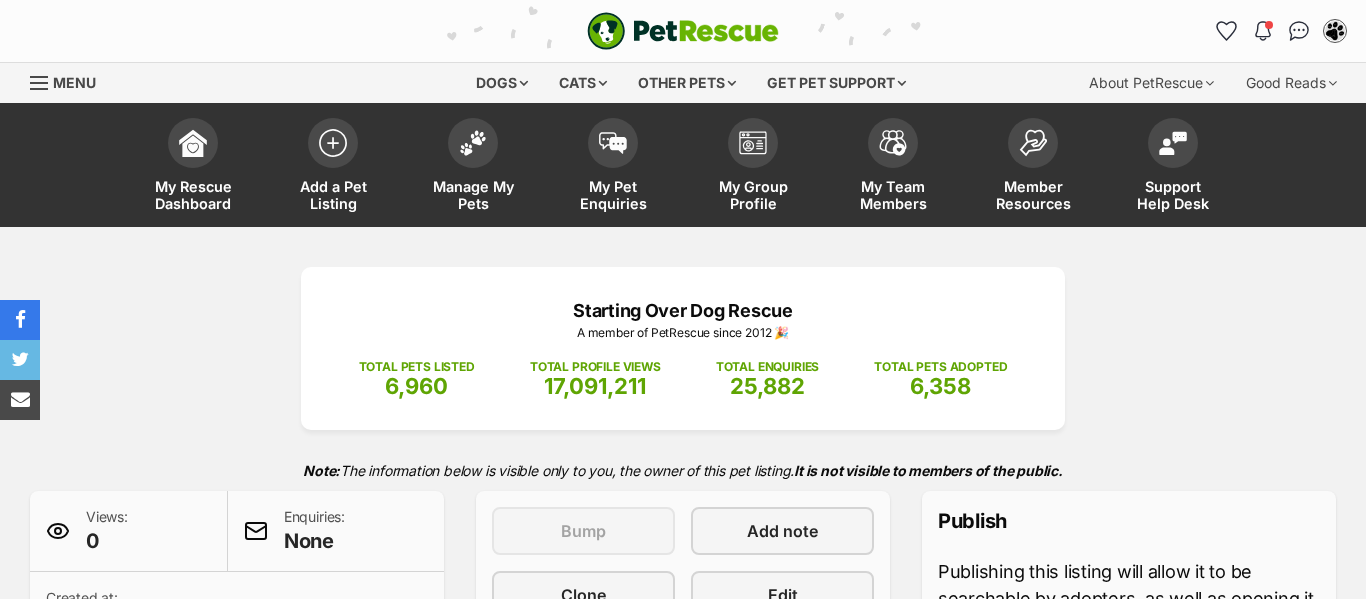 scroll, scrollTop: 0, scrollLeft: 0, axis: both 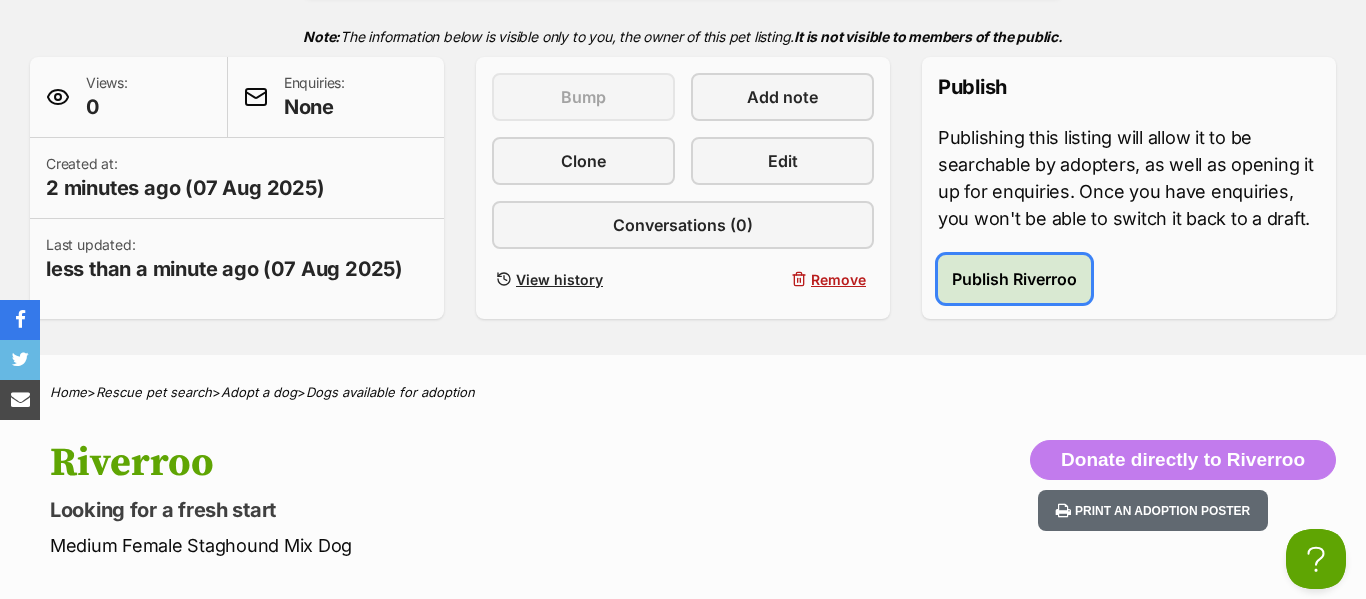 click on "Publish Riverroo" at bounding box center (1014, 279) 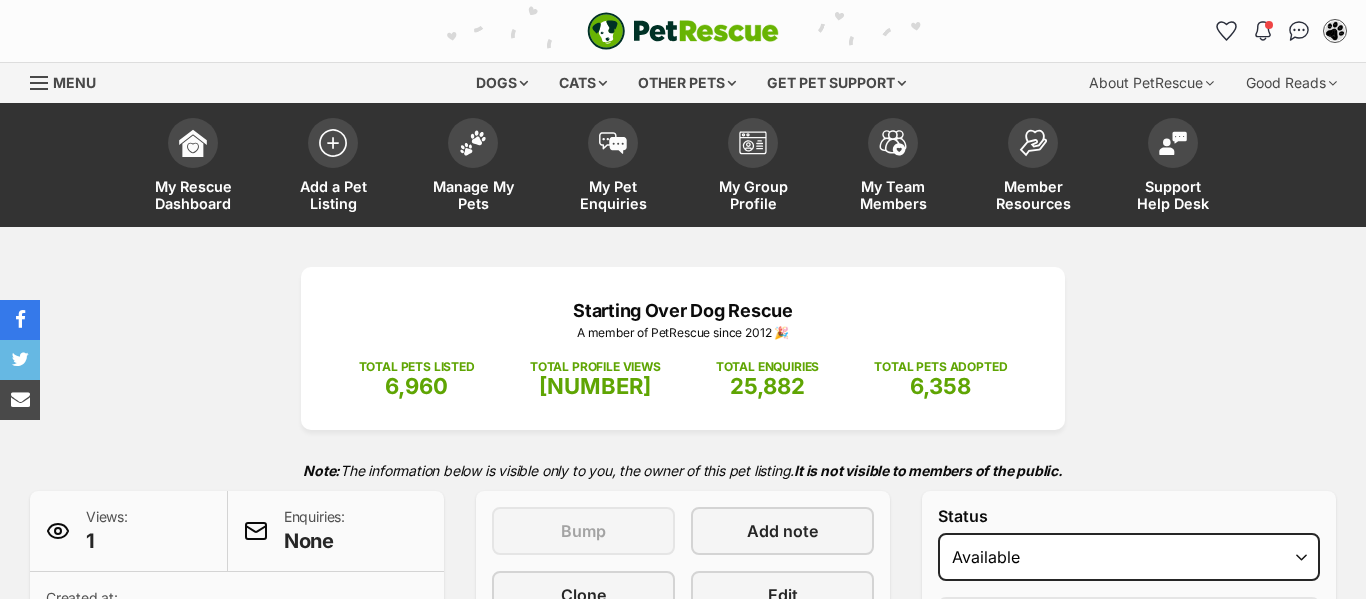 scroll, scrollTop: 0, scrollLeft: 0, axis: both 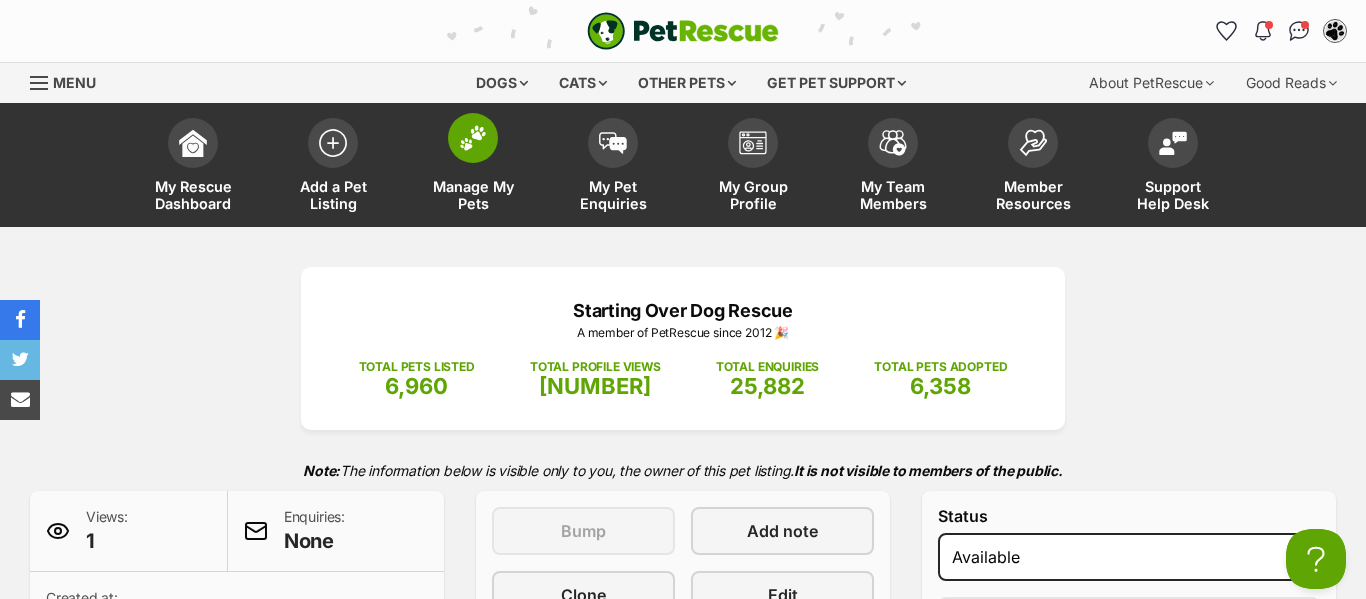 click at bounding box center [473, 138] 